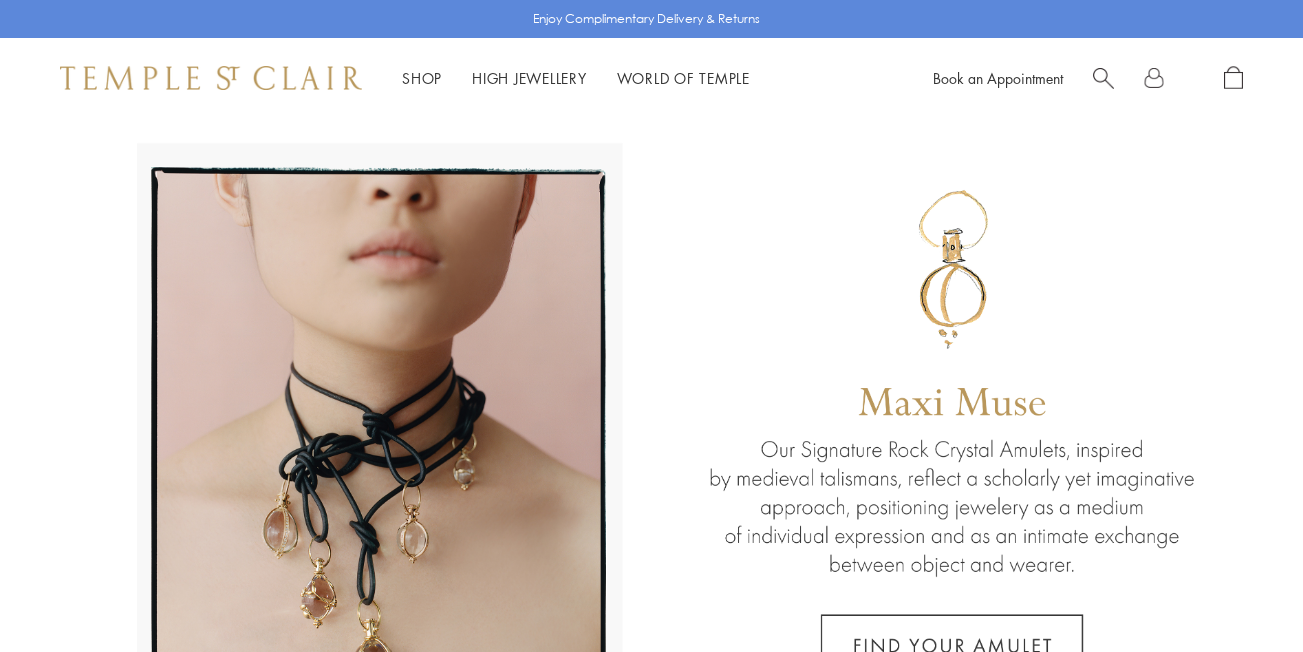 scroll, scrollTop: 0, scrollLeft: 0, axis: both 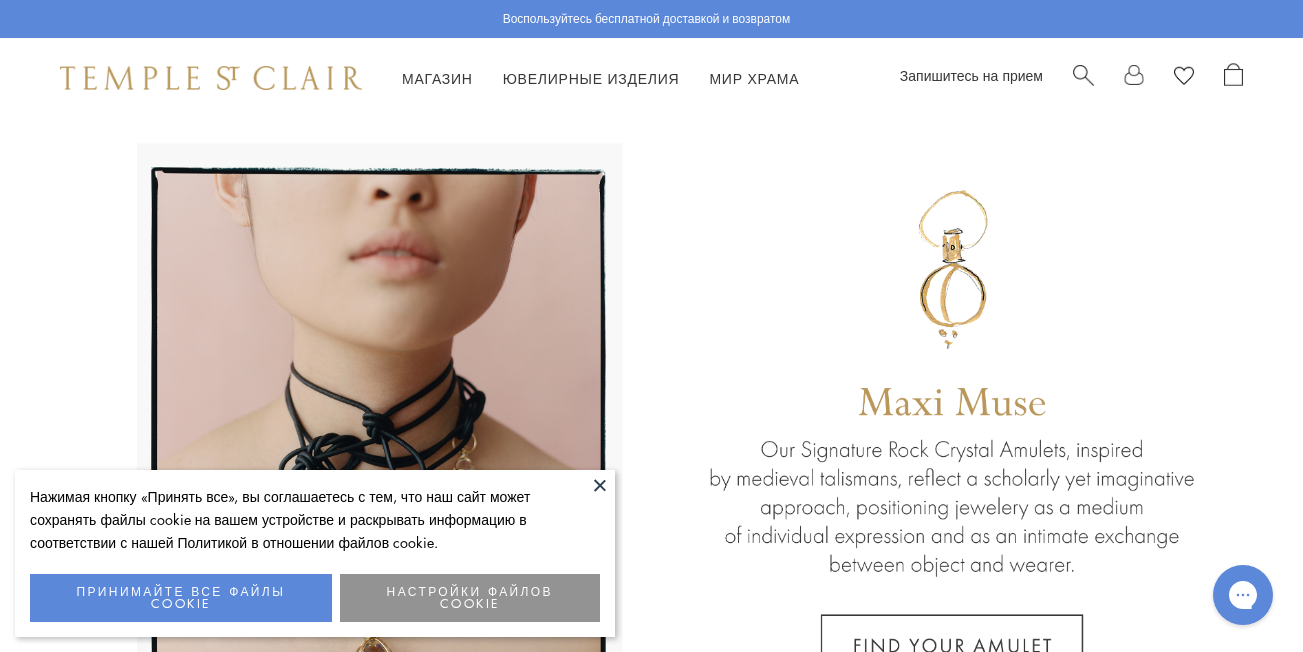 click on "ПРИНИМАЙТЕ ВСЕ ФАЙЛЫ COOKIE" at bounding box center [181, 598] 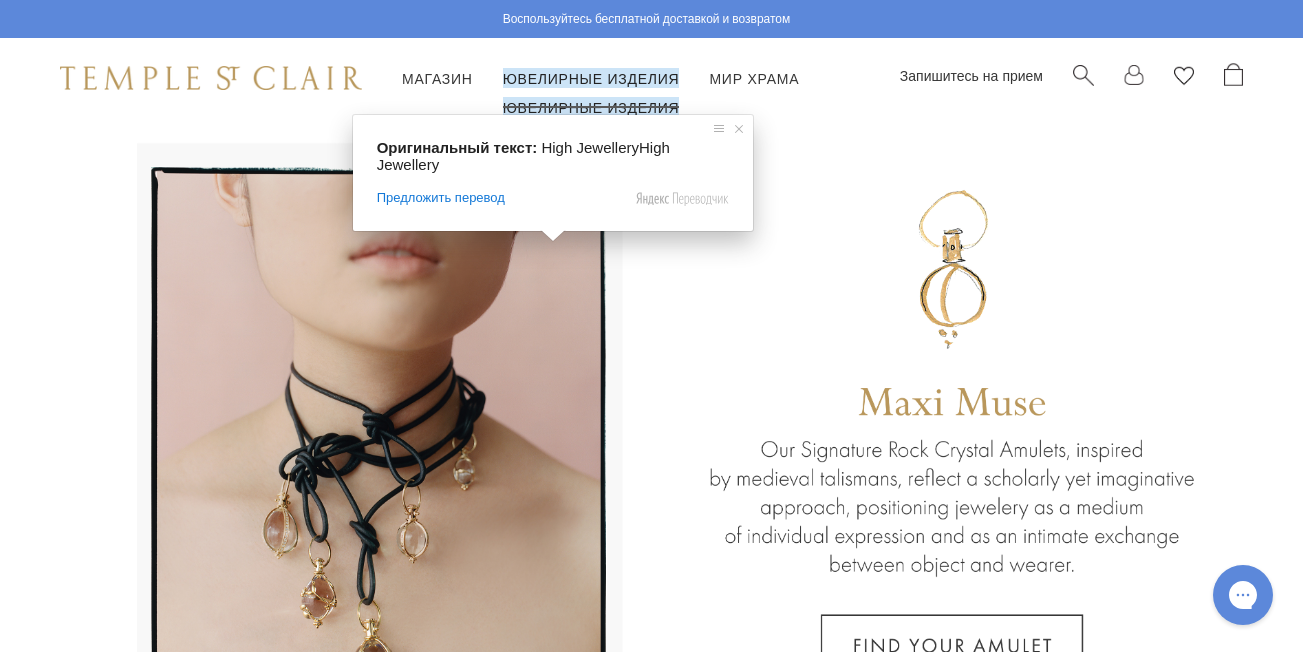 click on "Ювелирные изделия" at bounding box center [591, 78] 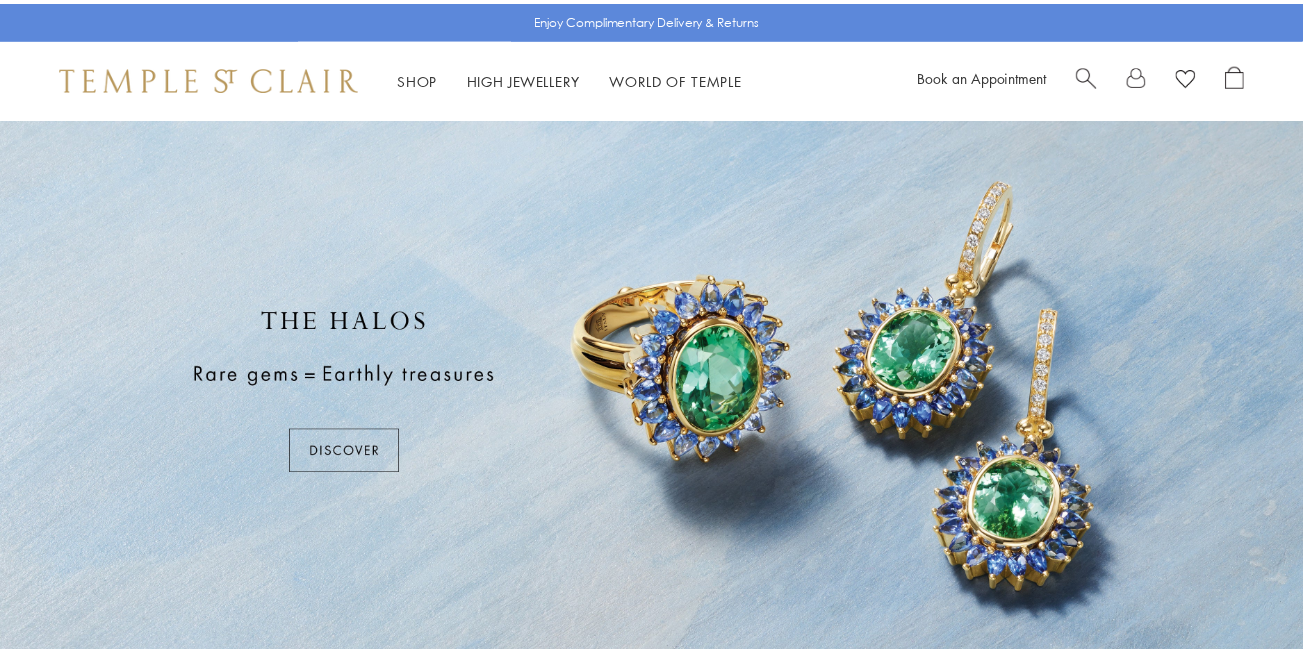scroll, scrollTop: 0, scrollLeft: 0, axis: both 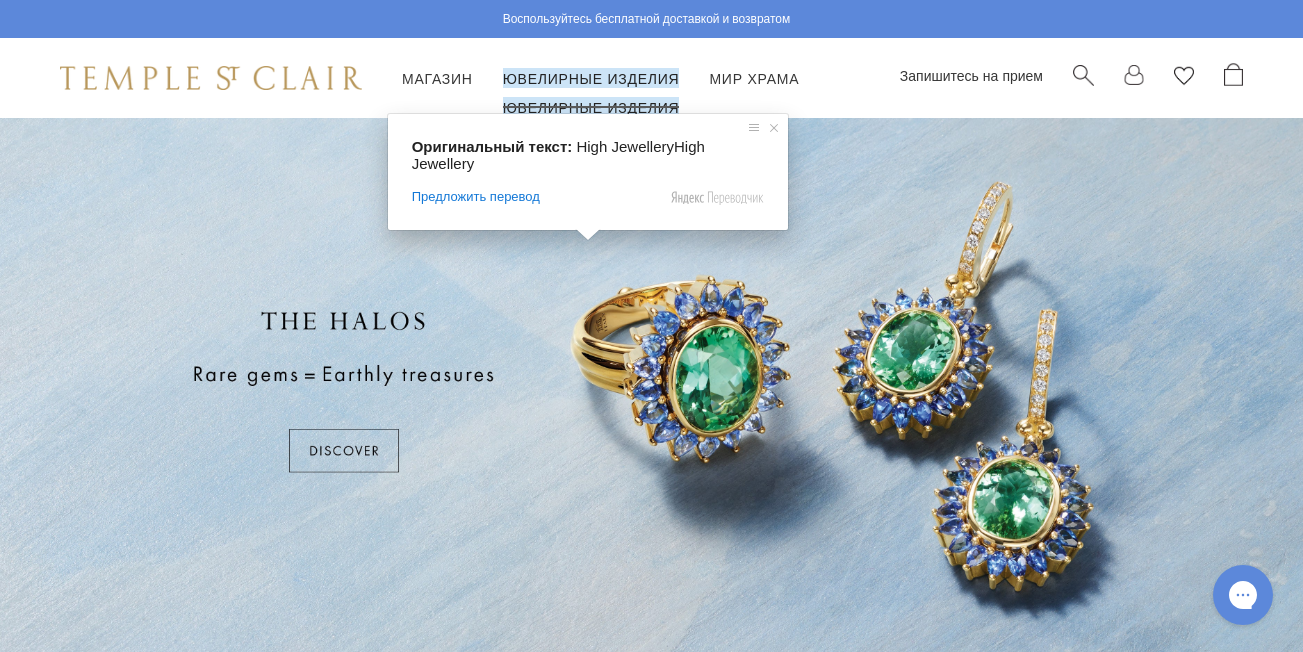click on "Ювелирные изделия" at bounding box center (591, 78) 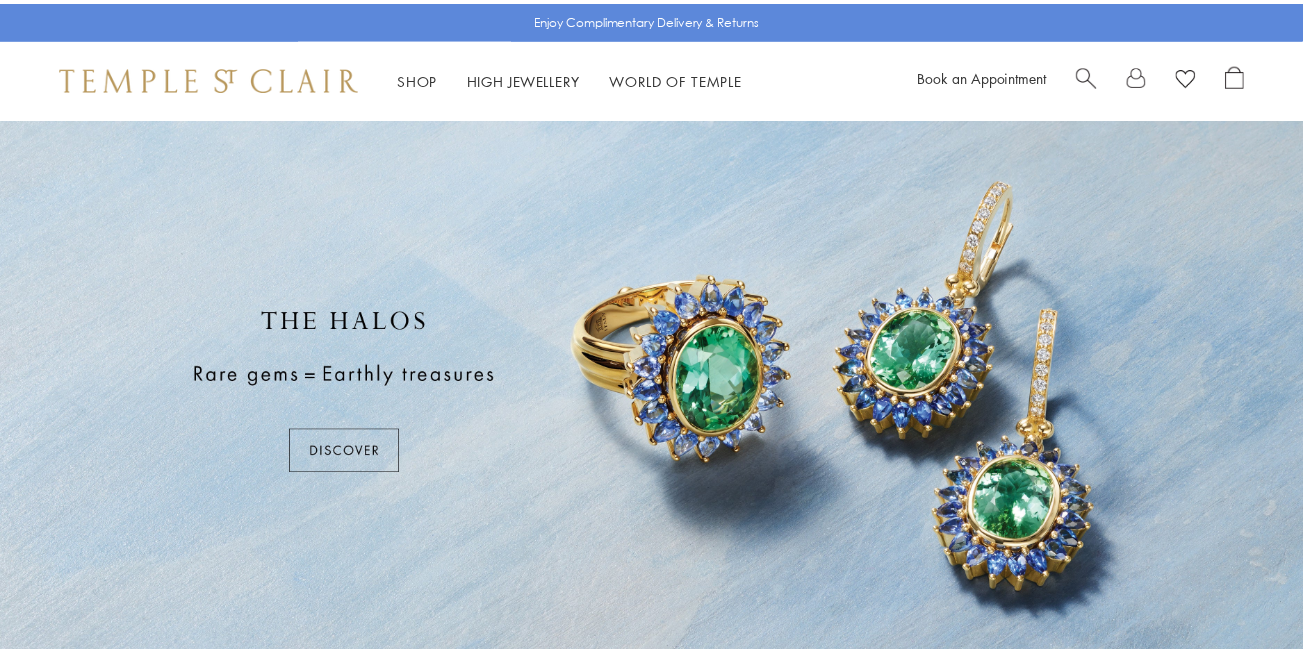 scroll, scrollTop: 0, scrollLeft: 0, axis: both 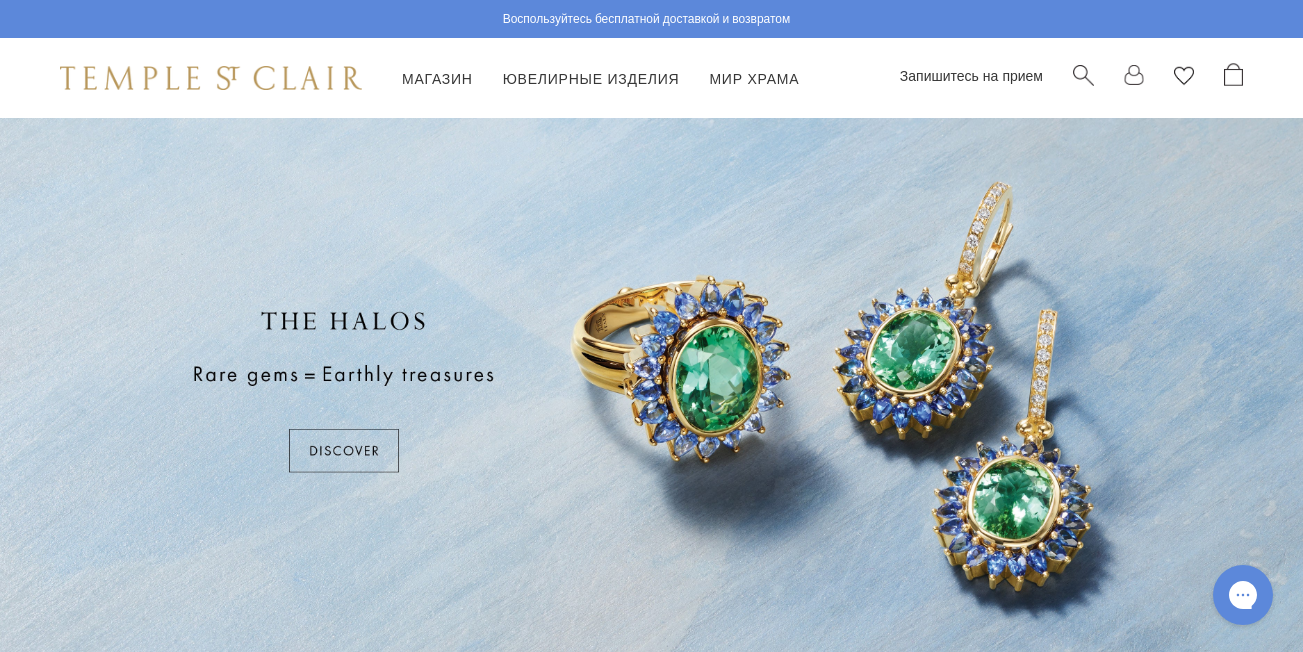 click at bounding box center (651, 391) 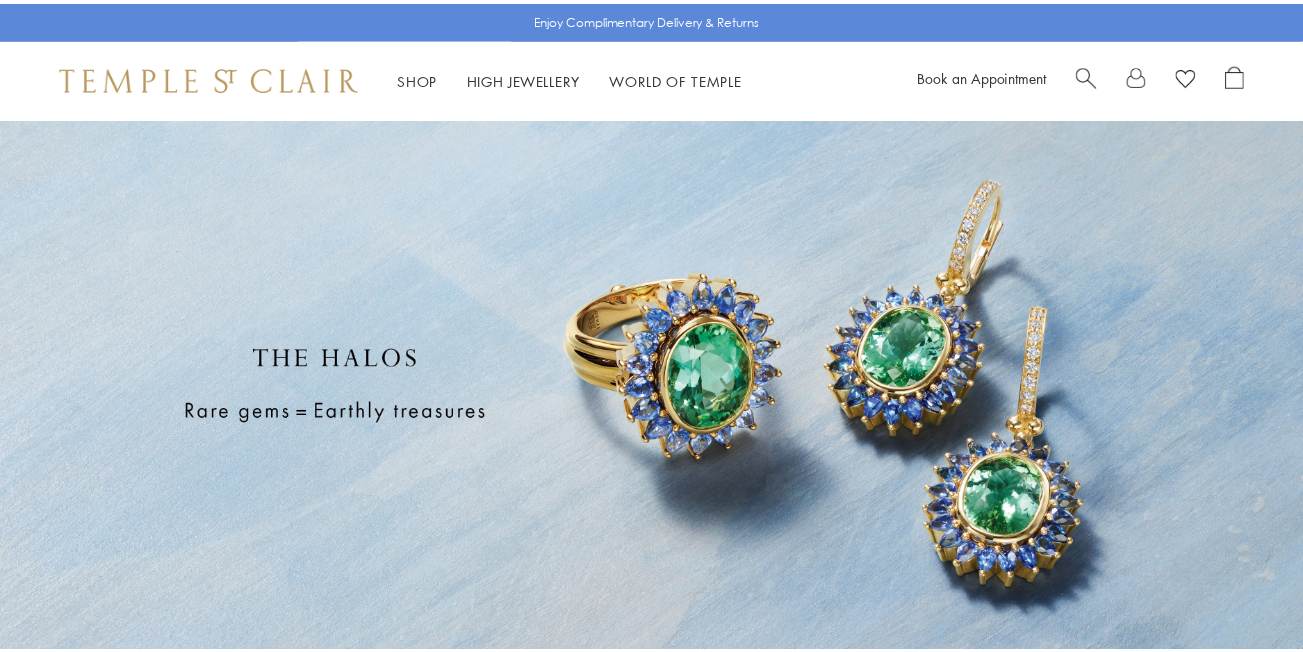 scroll, scrollTop: 0, scrollLeft: 0, axis: both 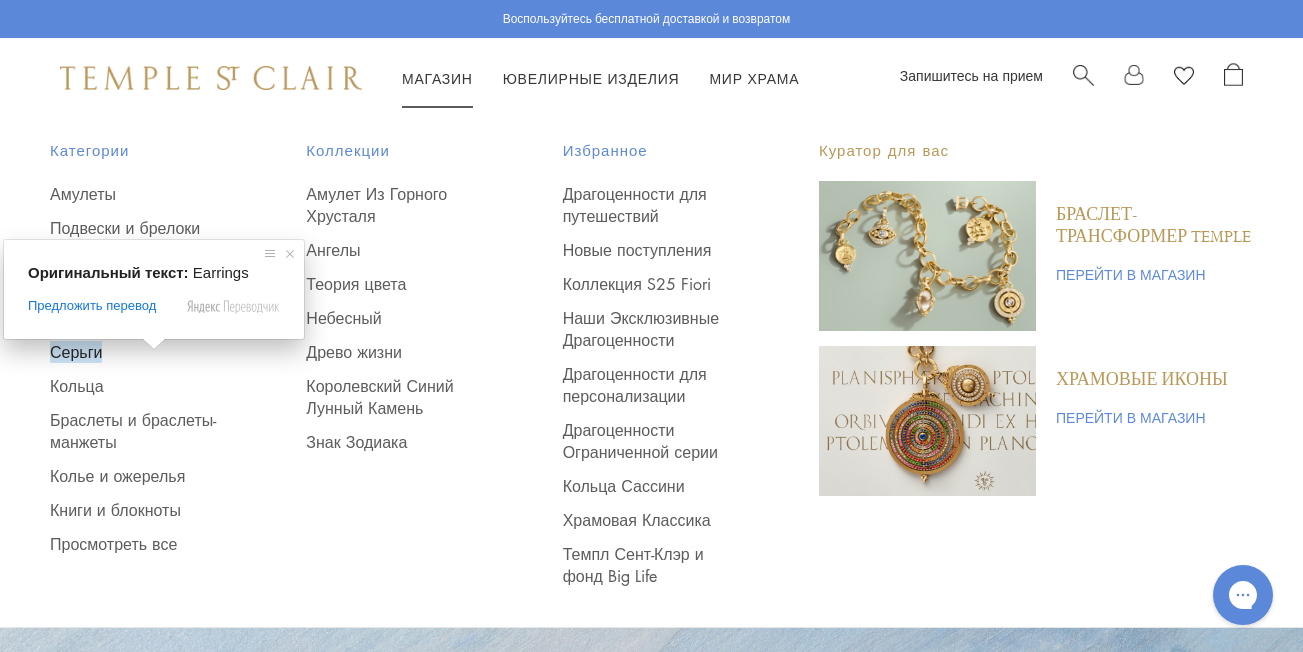 click on "Серьги" at bounding box center (76, 352) 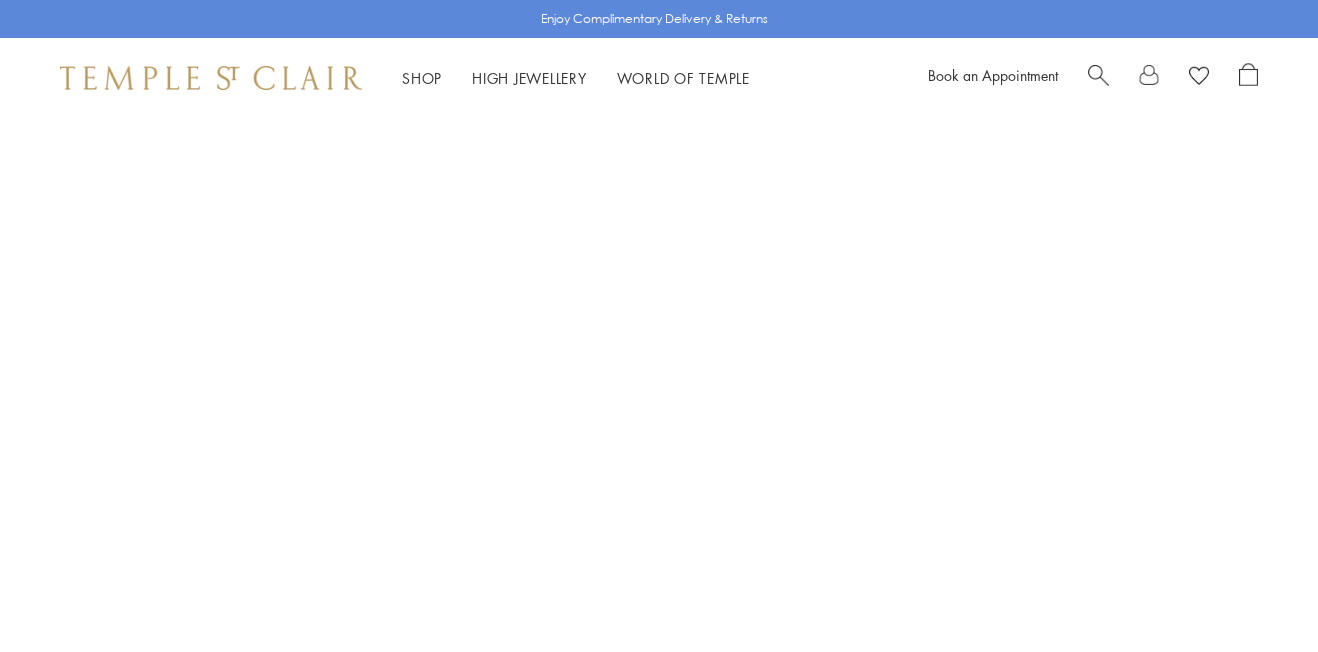 scroll, scrollTop: 0, scrollLeft: 0, axis: both 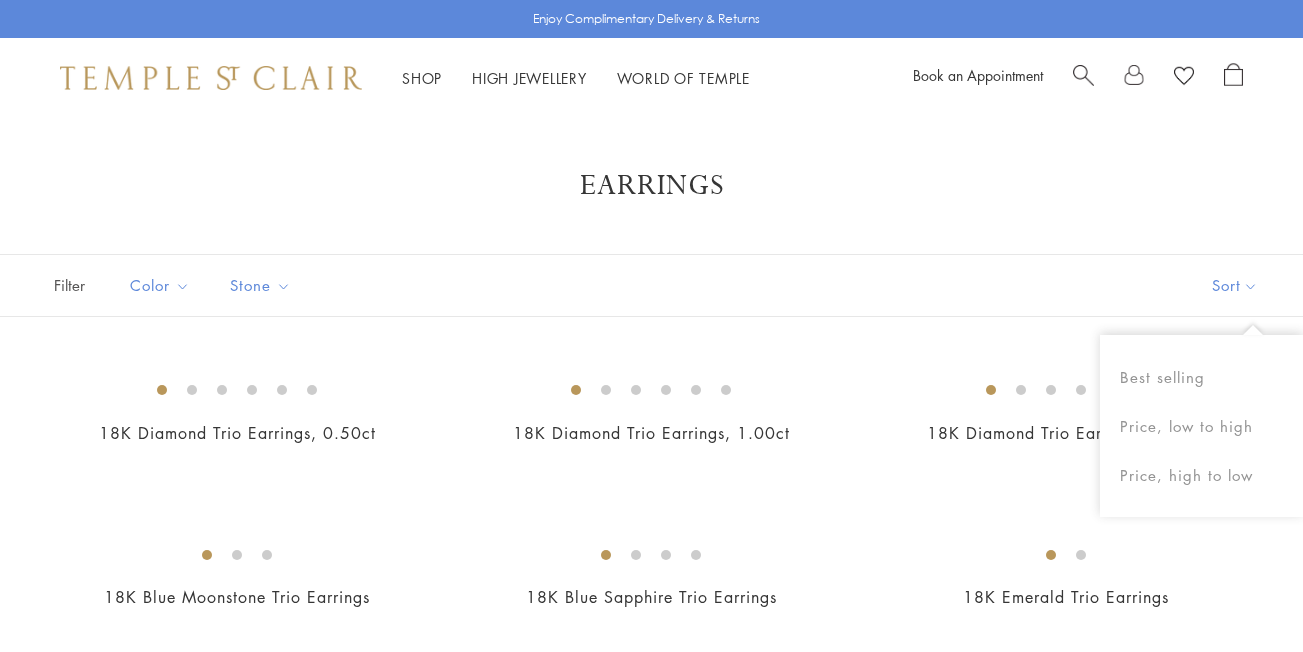 click on "Sort" at bounding box center (1235, 285) 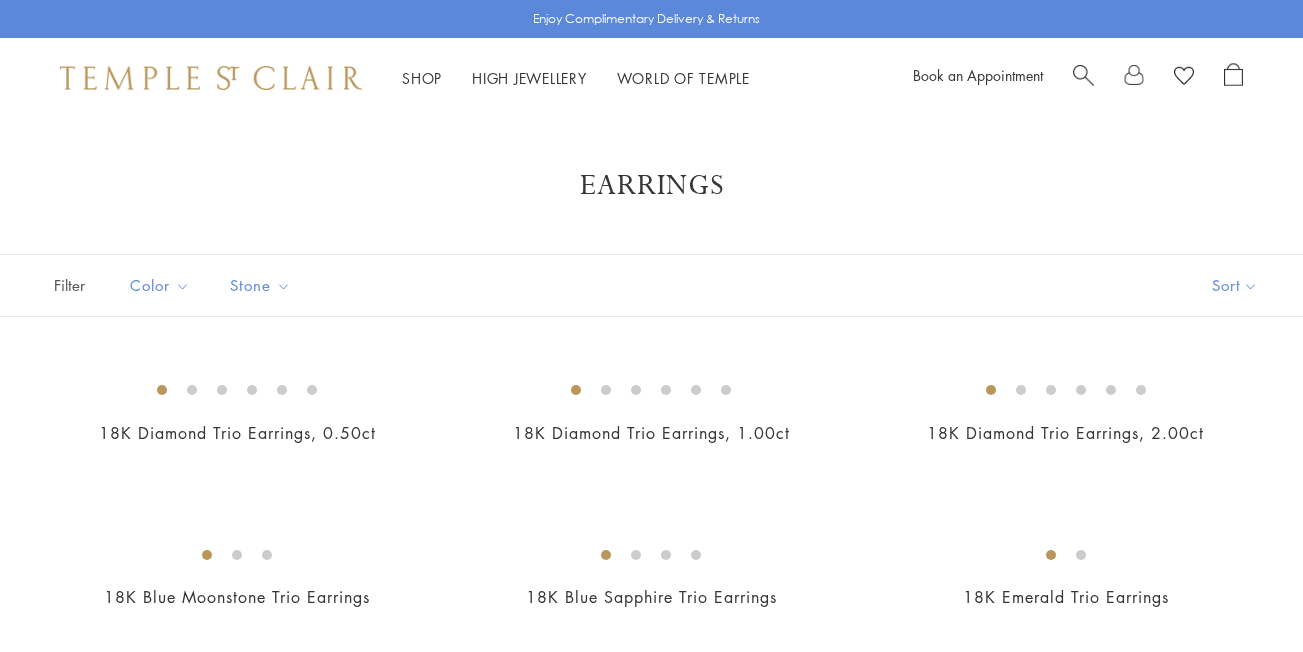 click on "Sort" at bounding box center [1235, 285] 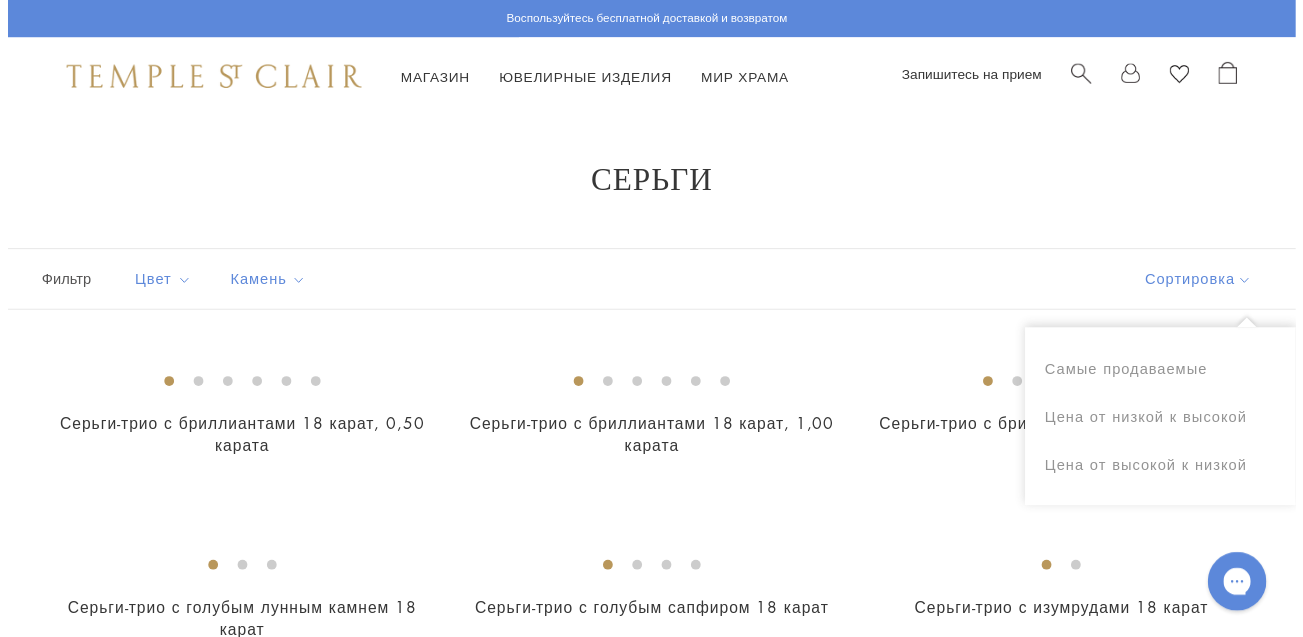 scroll, scrollTop: 0, scrollLeft: 0, axis: both 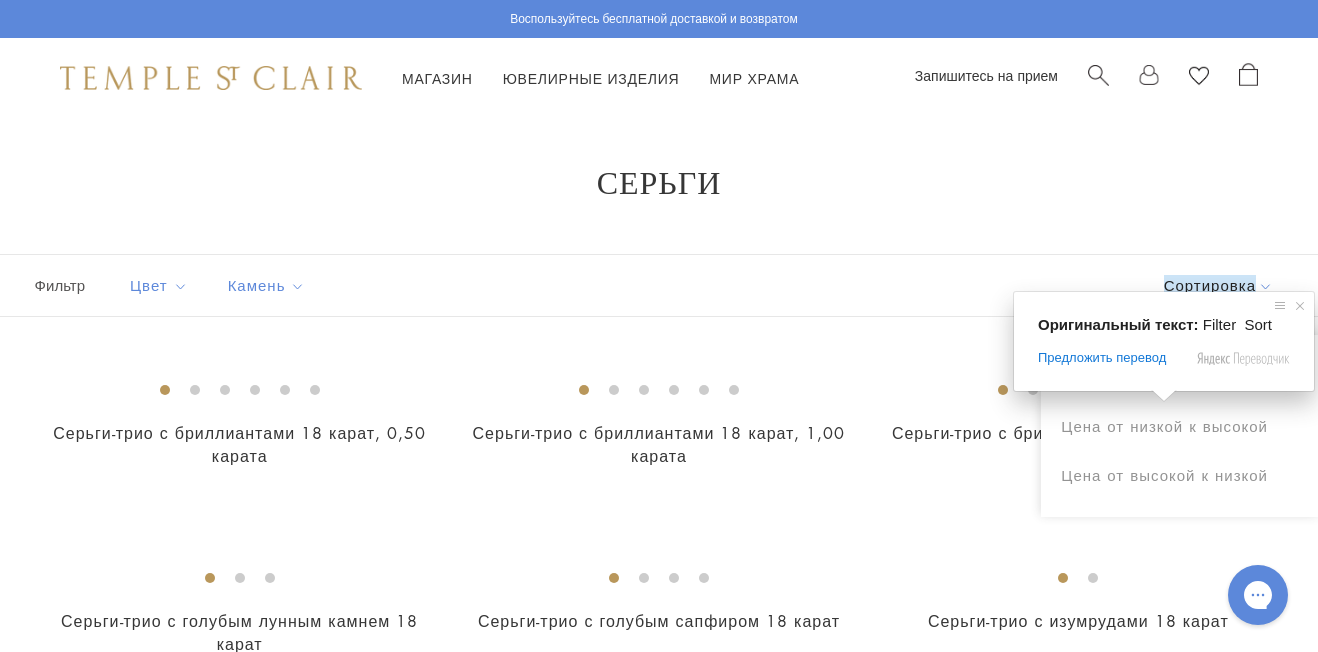 click on "Воспользуйтесь бесплатной доставкой и возвратом
Магазин Магазин
Категории Амулеты  Подвески и брелоки  Медальоны  Цепи и кожаные шнуры  Серьги  Кольца  Браслеты и браслеты-манжеты  Колье и ожерелья  Книги и блокноты  Просмотреть все  Коллекции Амулет Из Горного Хрусталя  Ангелы  Небесный" at bounding box center (659, 2149) 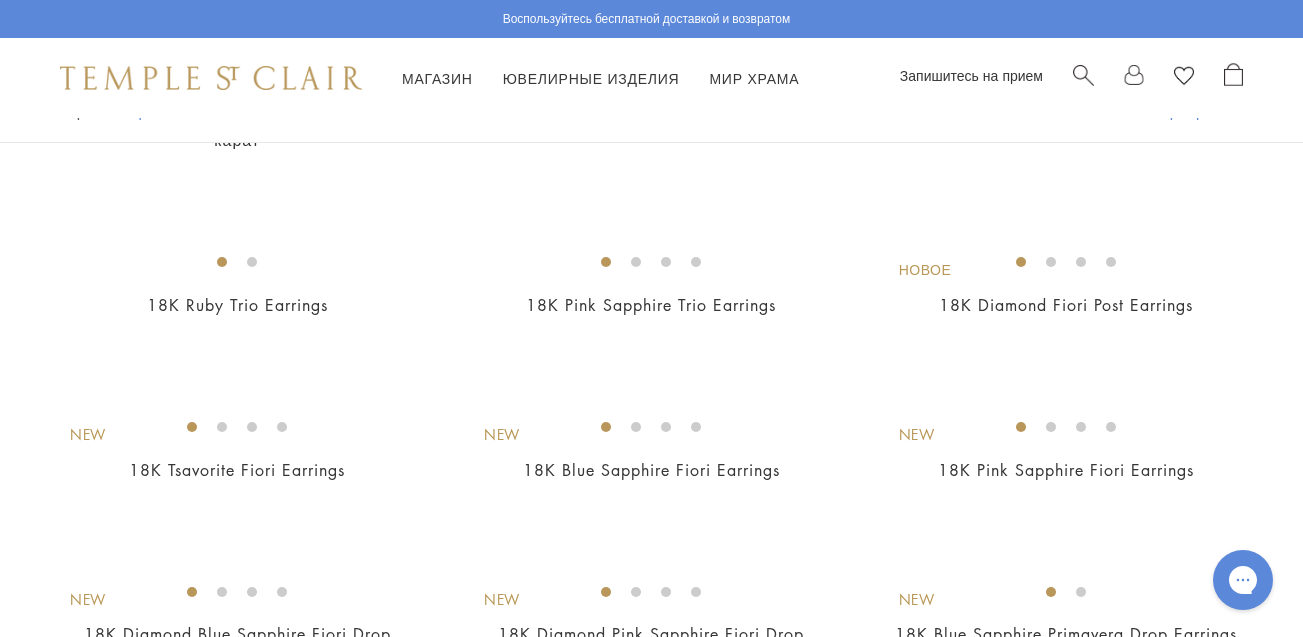 scroll, scrollTop: 0, scrollLeft: 0, axis: both 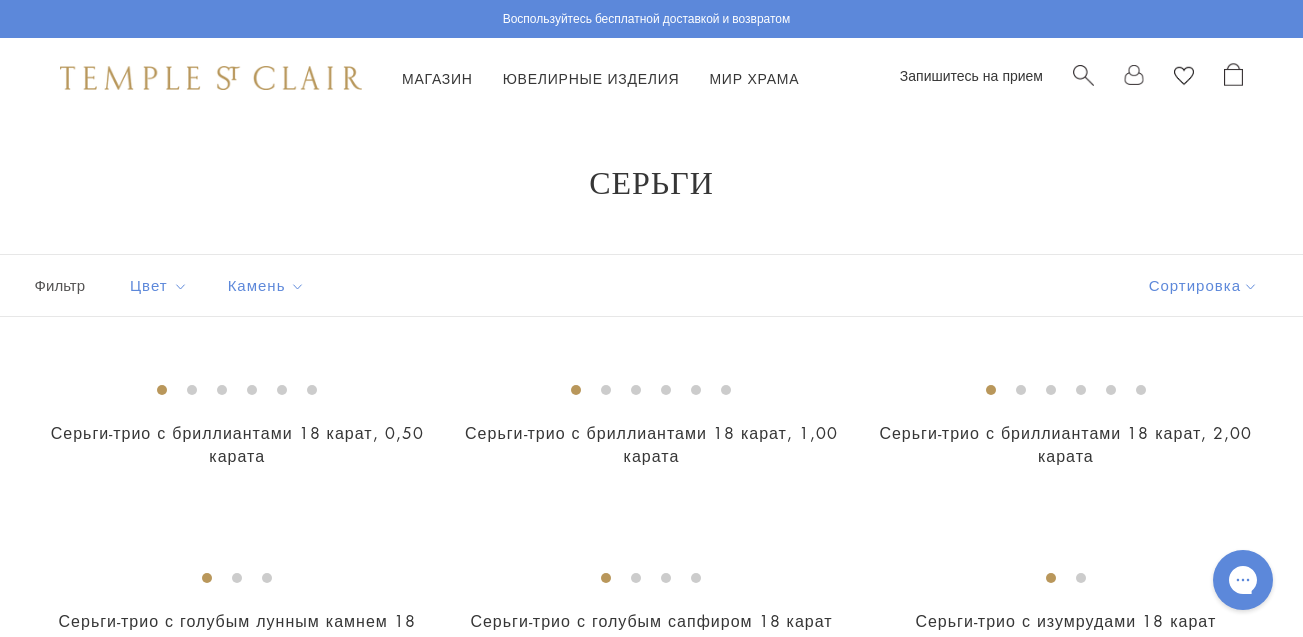 click at bounding box center (1160, 366) 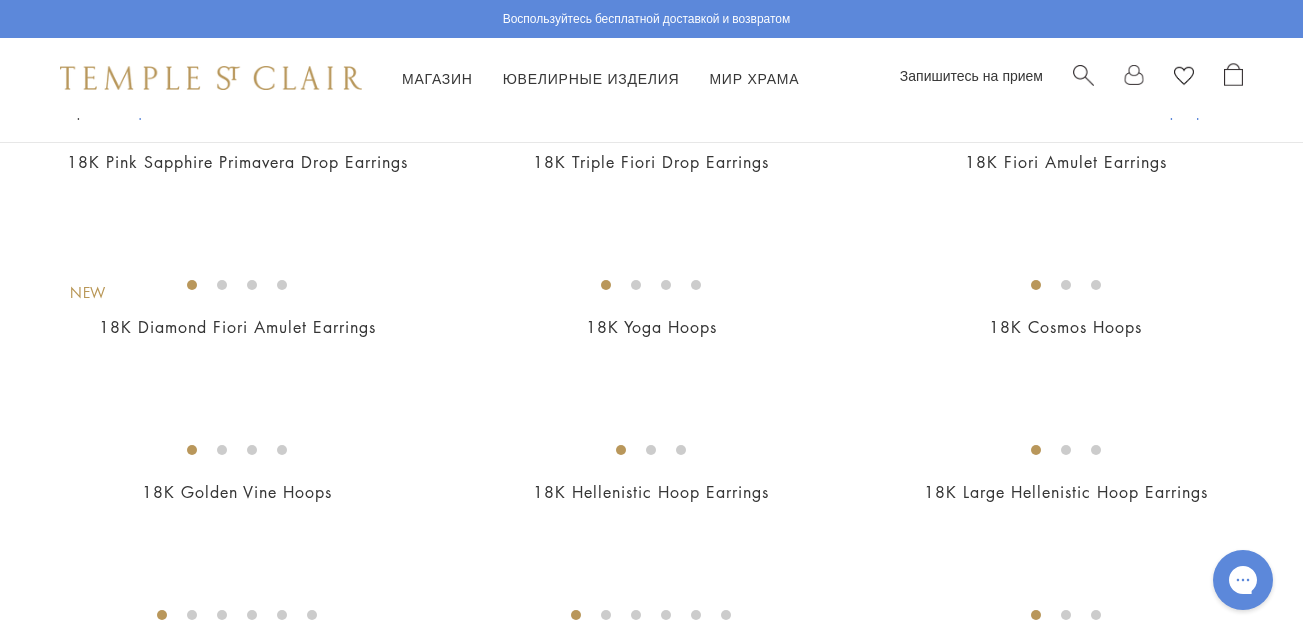 scroll, scrollTop: 1251, scrollLeft: 0, axis: vertical 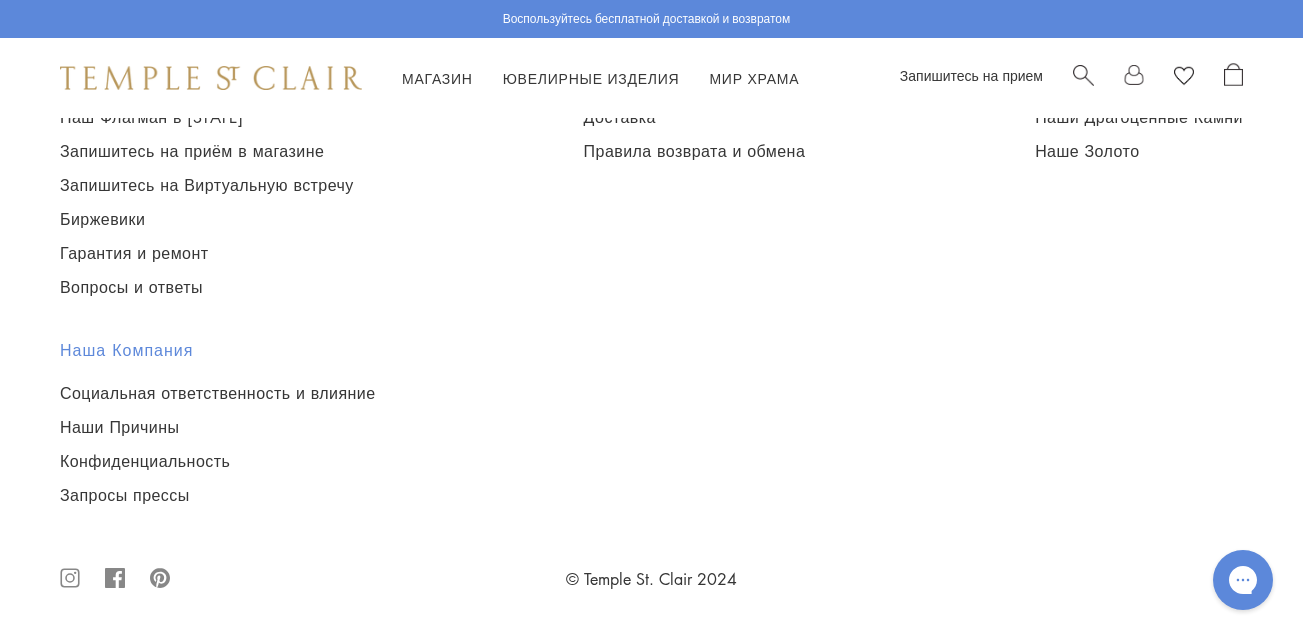 drag, startPoint x: 1310, startPoint y: 341, endPoint x: 1317, endPoint y: 576, distance: 235.10423 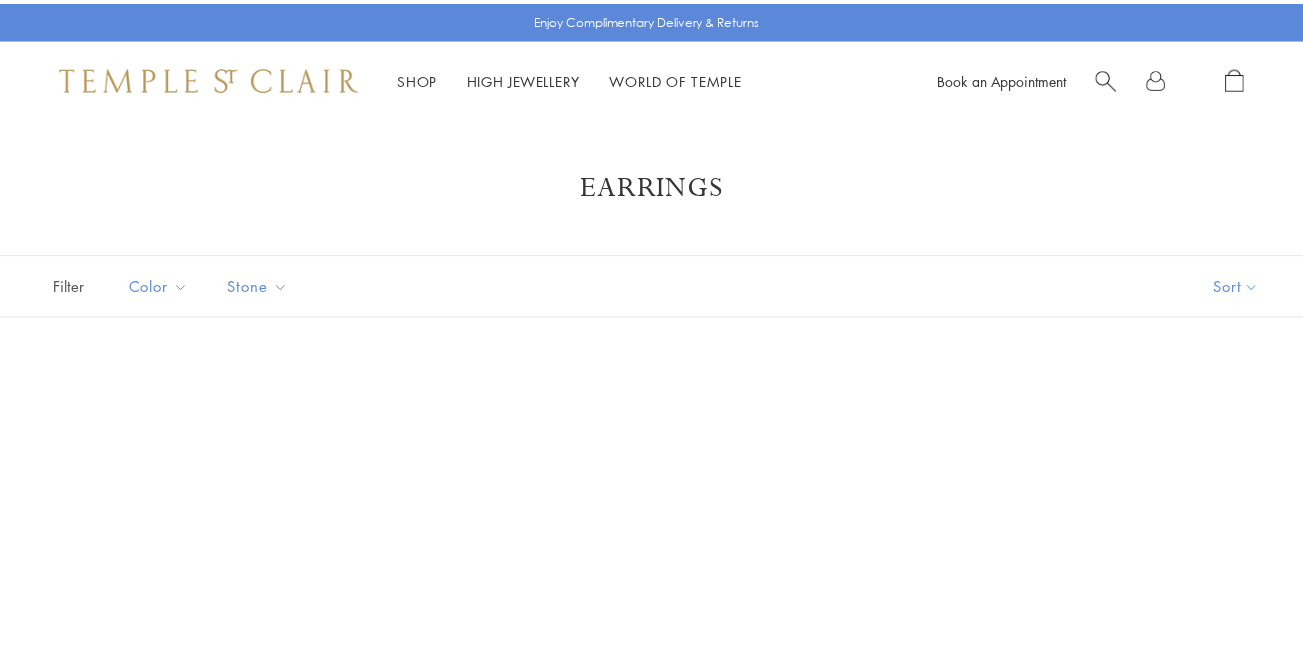 scroll, scrollTop: 0, scrollLeft: 0, axis: both 